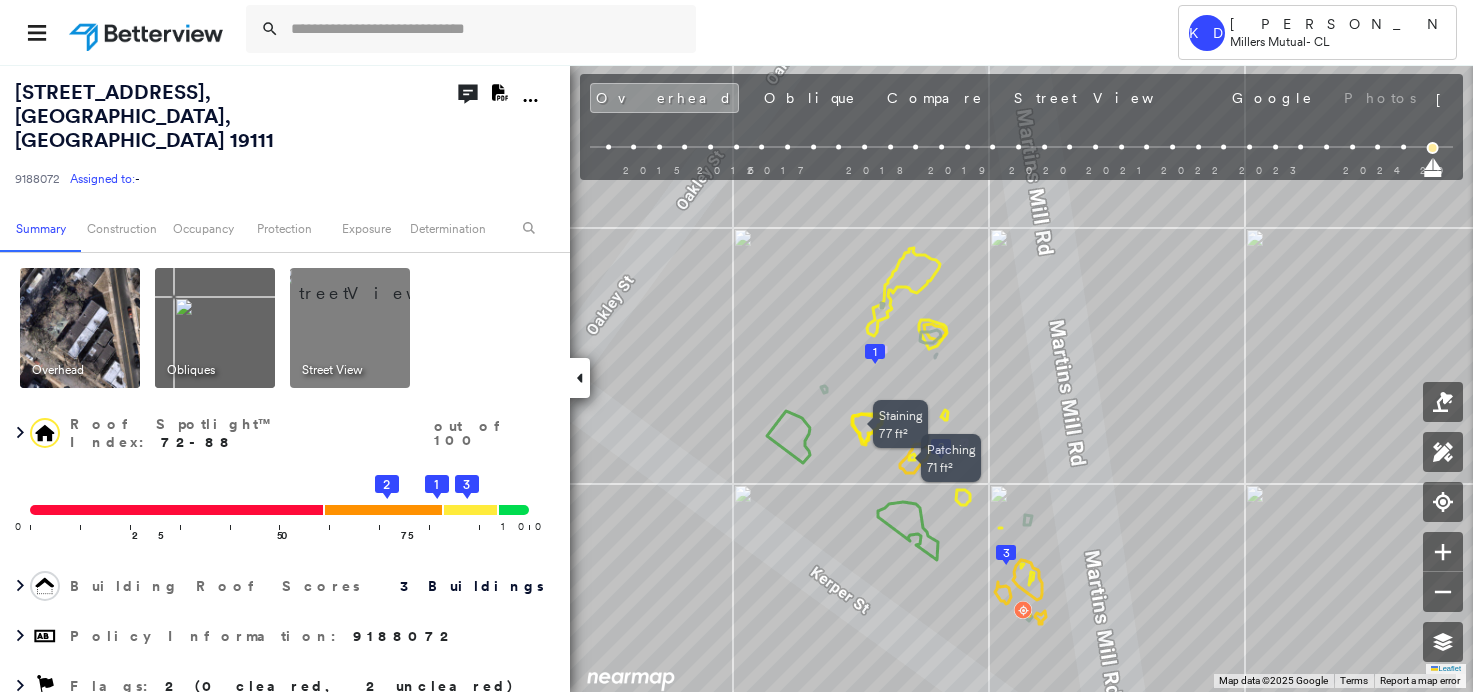scroll, scrollTop: 0, scrollLeft: 0, axis: both 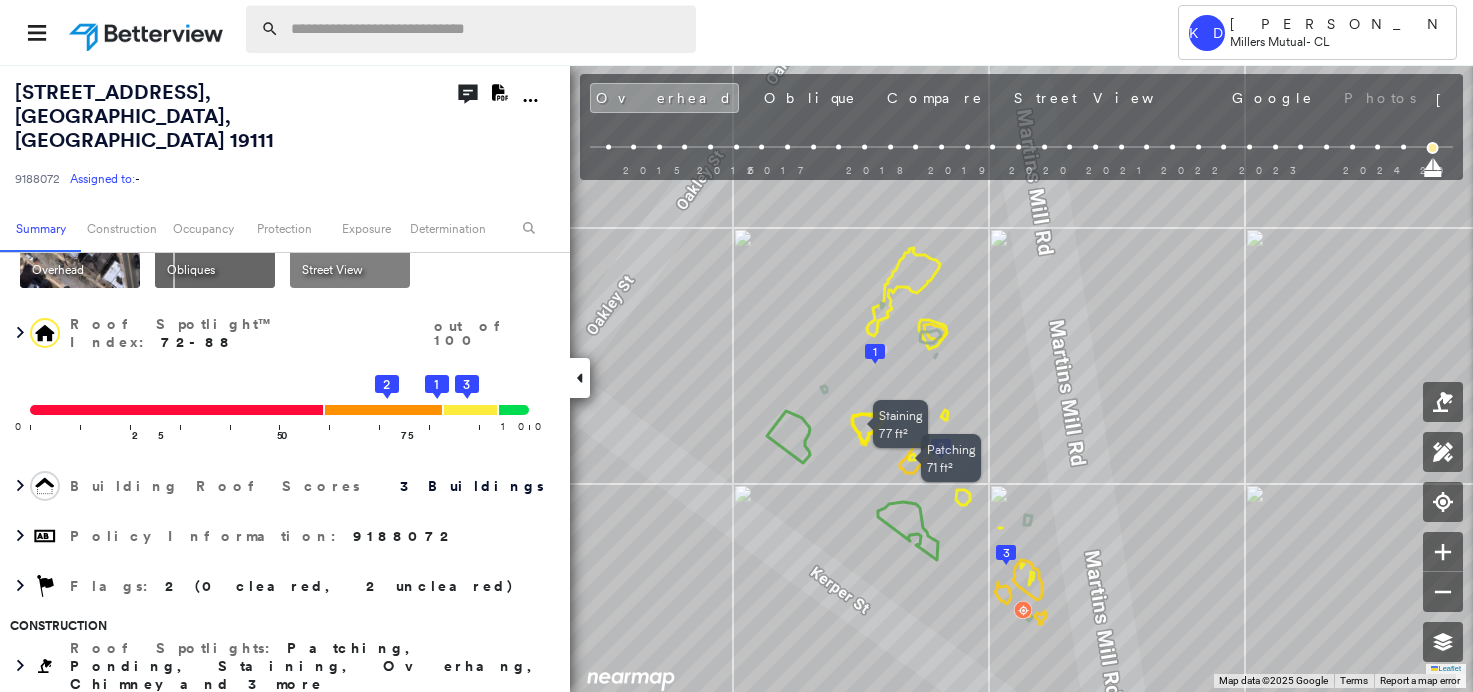 drag, startPoint x: 0, startPoint y: 0, endPoint x: 297, endPoint y: 28, distance: 298.31696 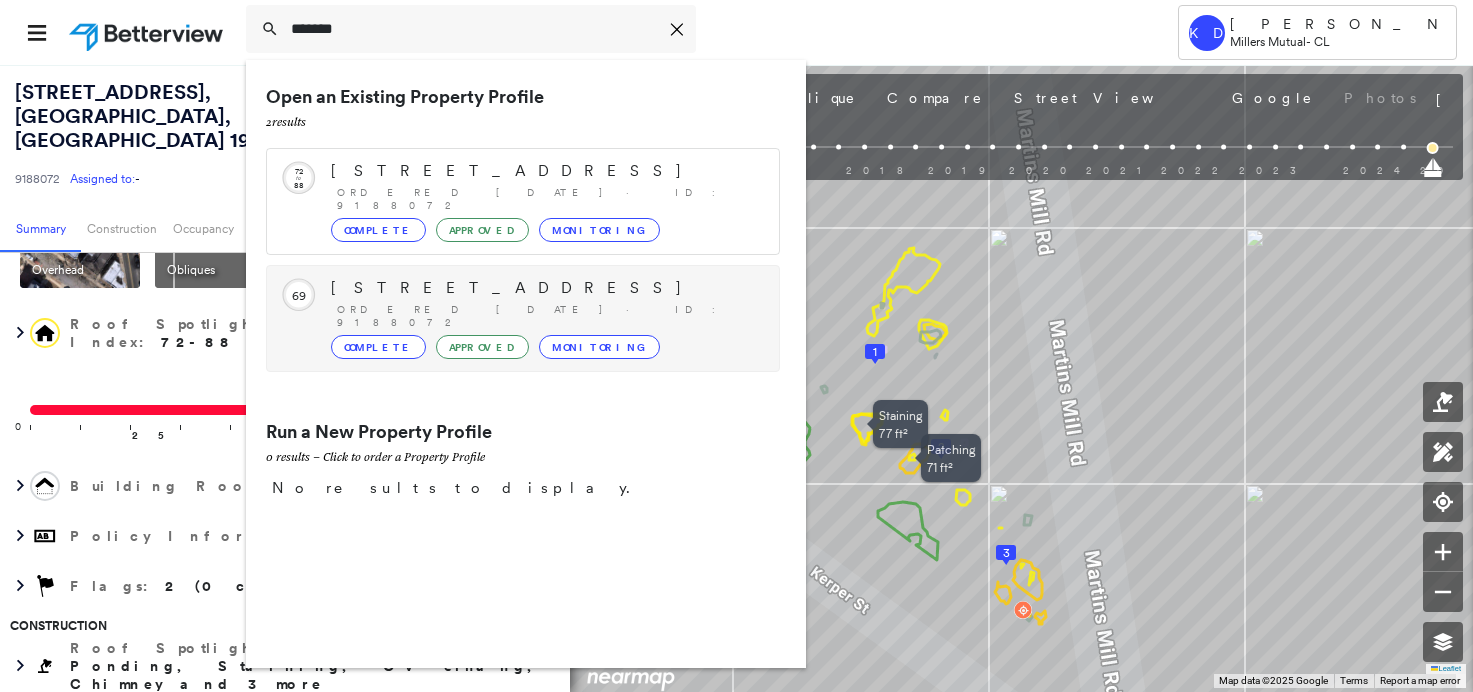 type on "*******" 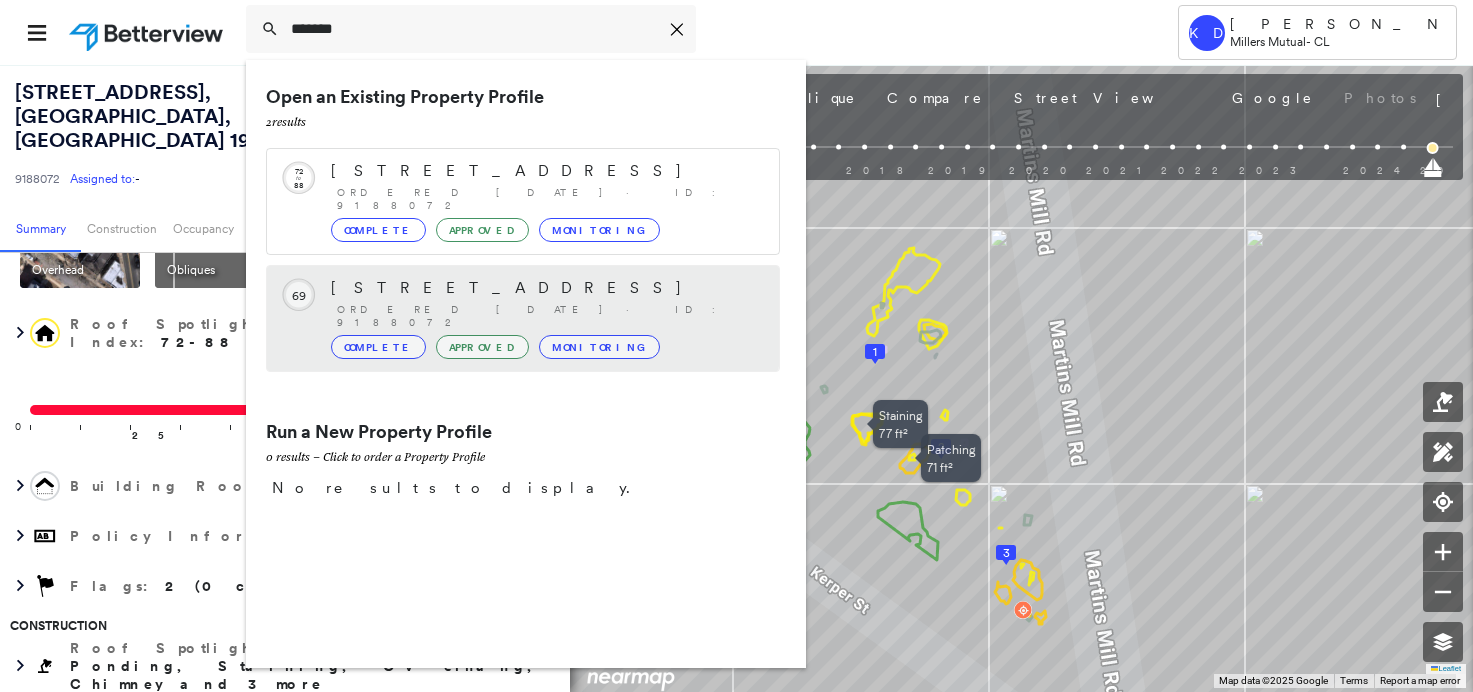 click on "Ordered [DATE] · ID: 9188072" at bounding box center (548, 316) 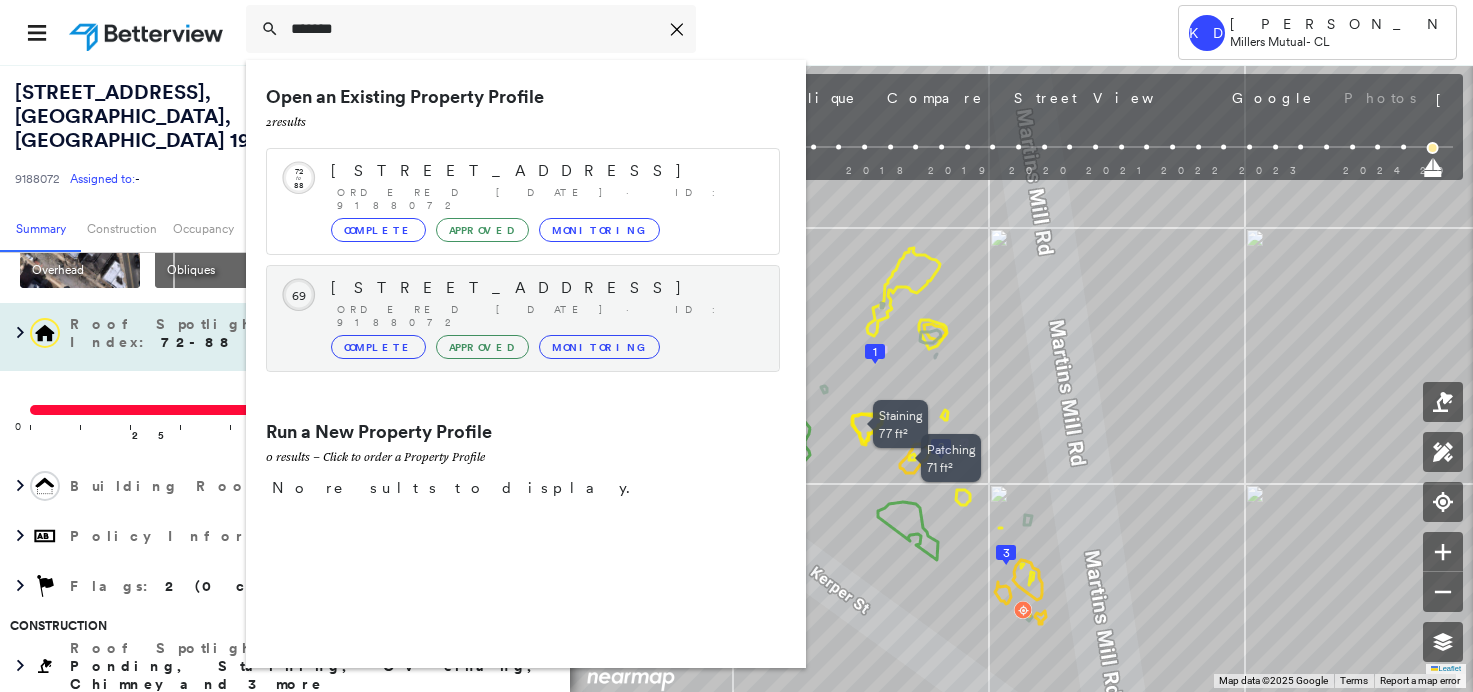 type 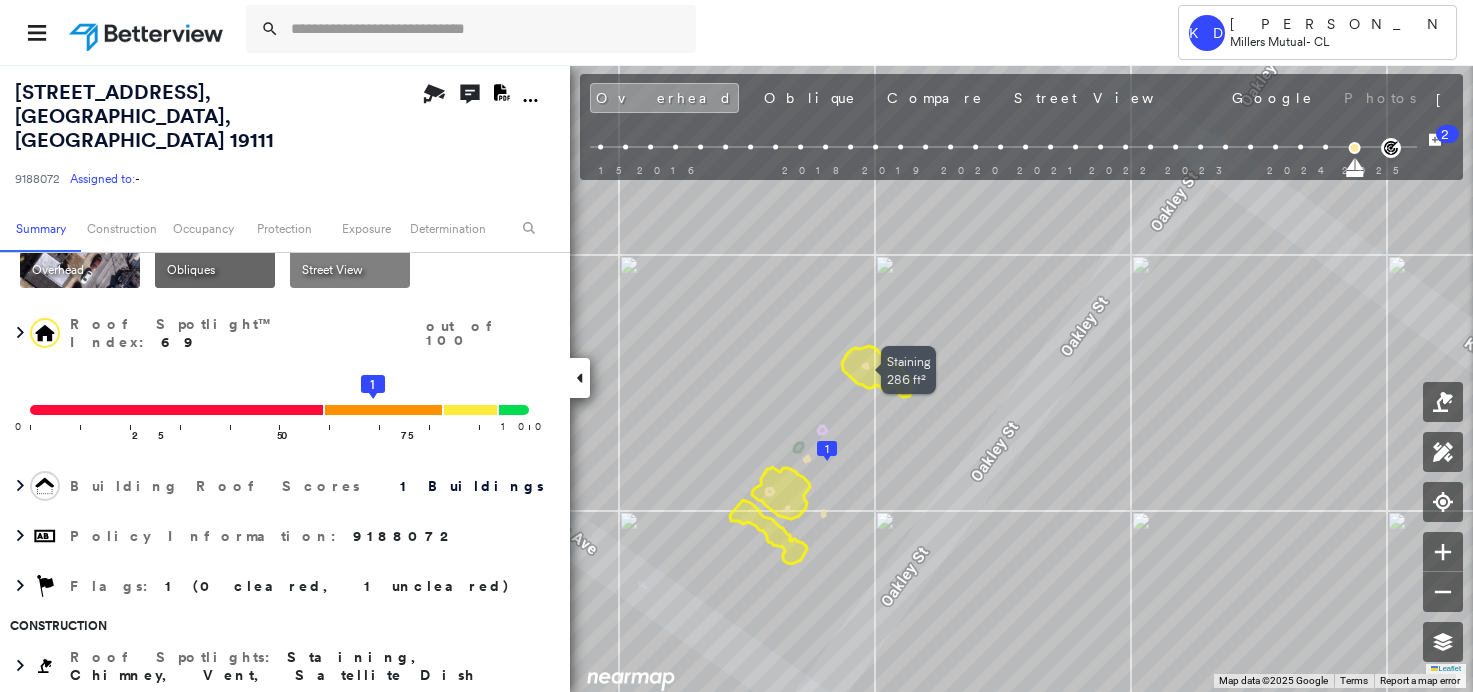 click on "Street View" at bounding box center (332, 270) 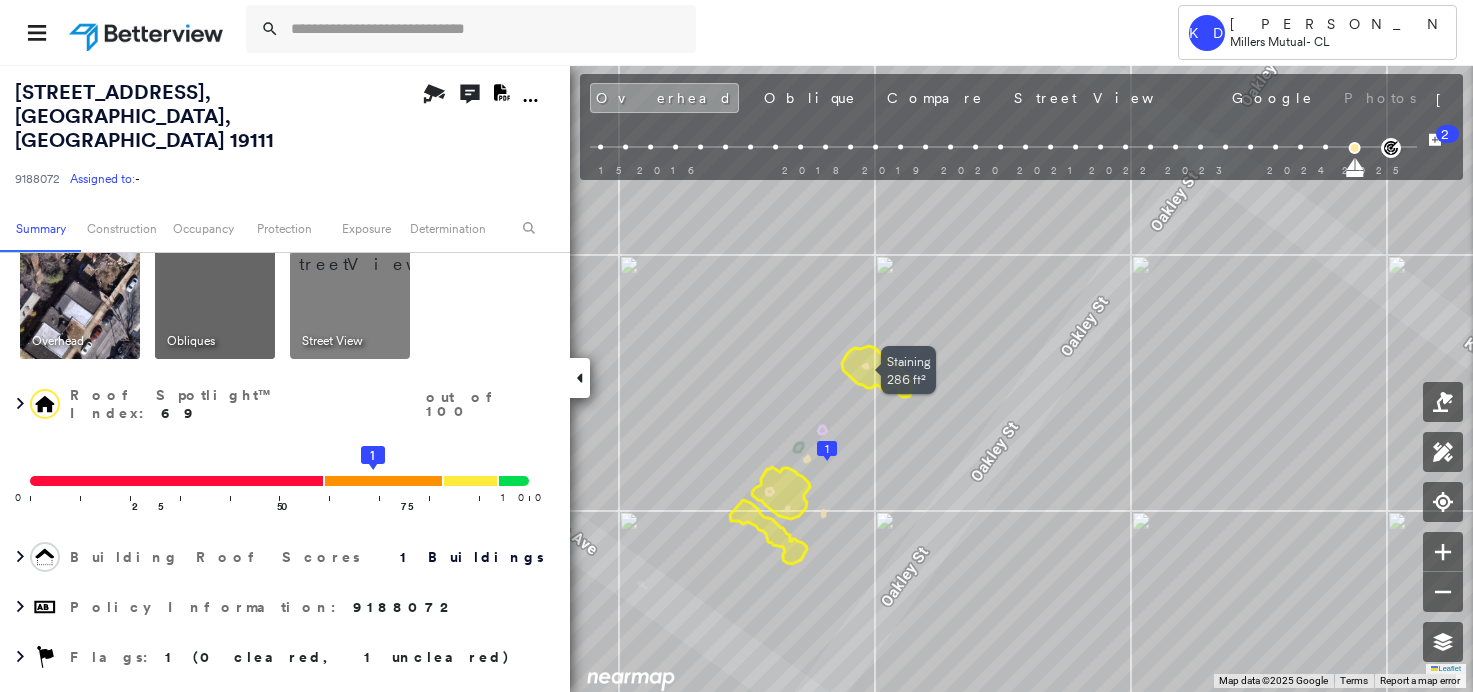 scroll, scrollTop: 0, scrollLeft: 0, axis: both 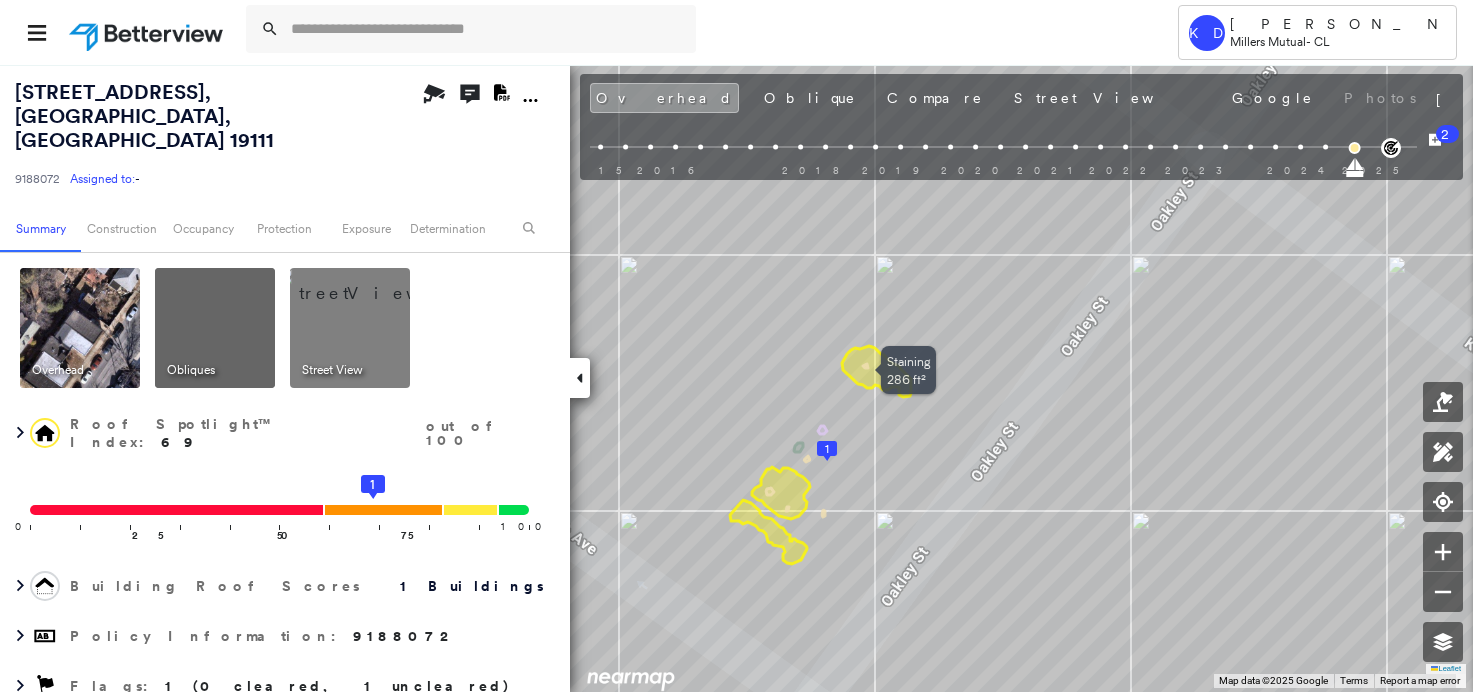 click at bounding box center [374, 283] 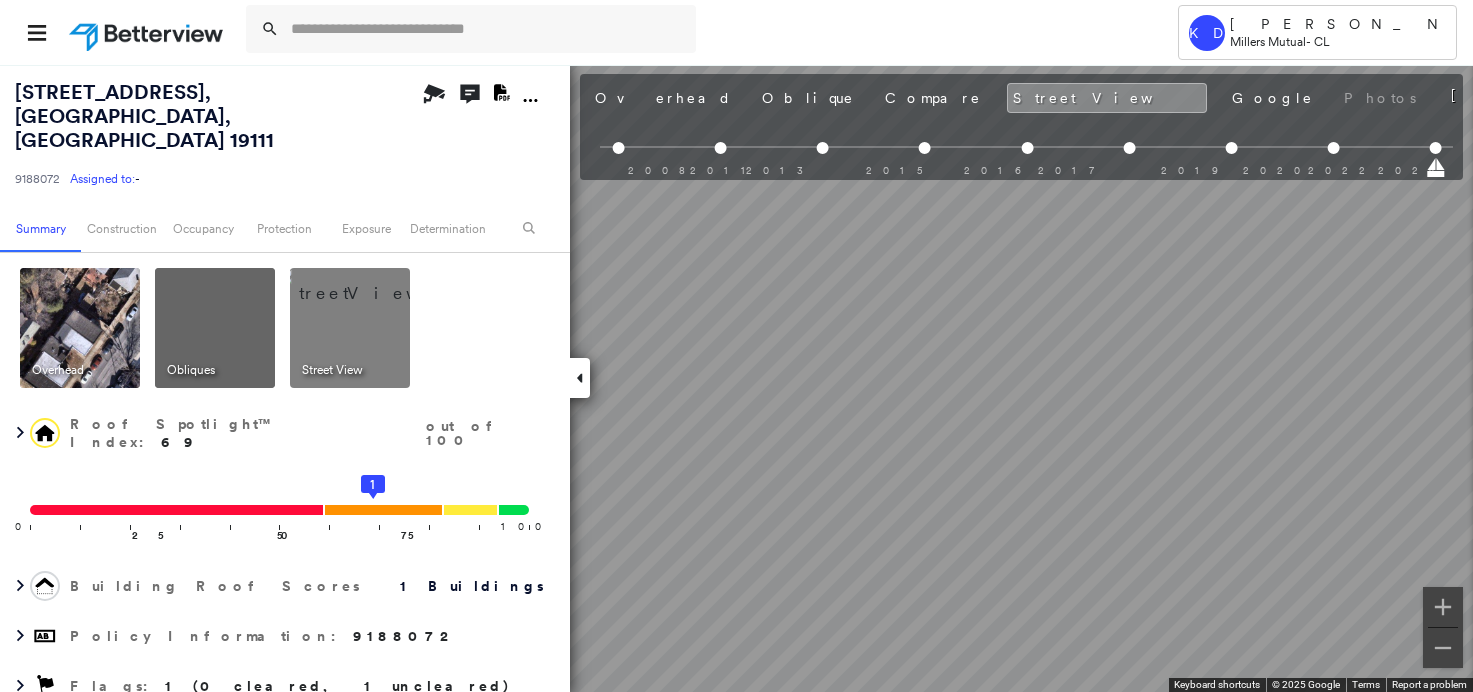 scroll, scrollTop: 0, scrollLeft: 629, axis: horizontal 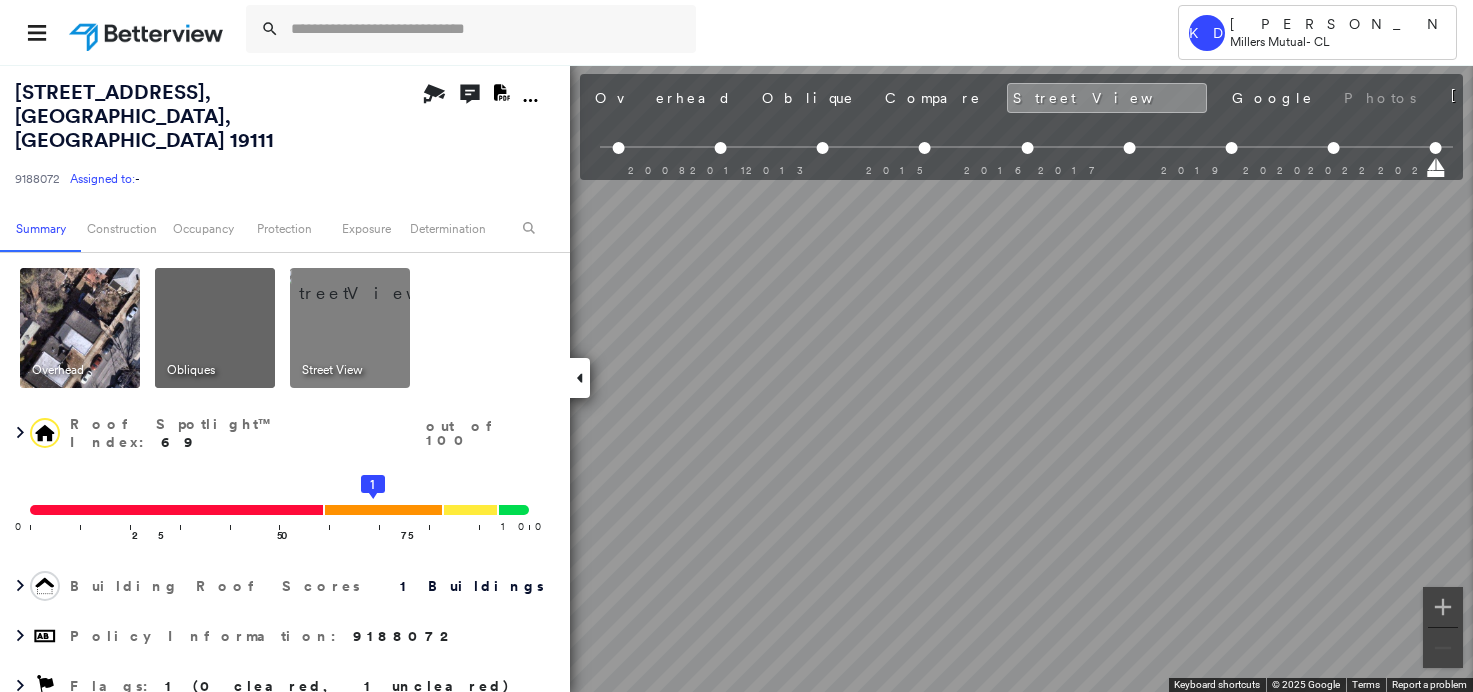 click at bounding box center [80, 328] 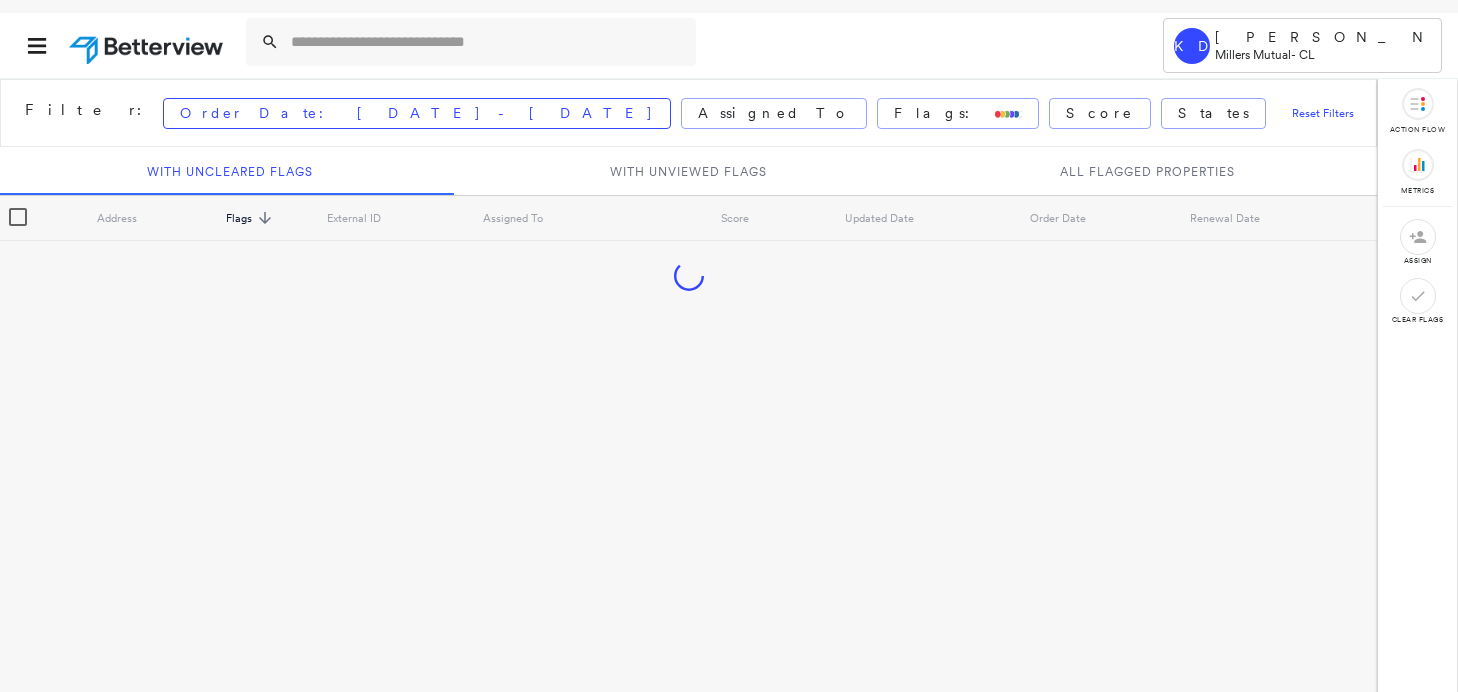 scroll, scrollTop: 0, scrollLeft: 0, axis: both 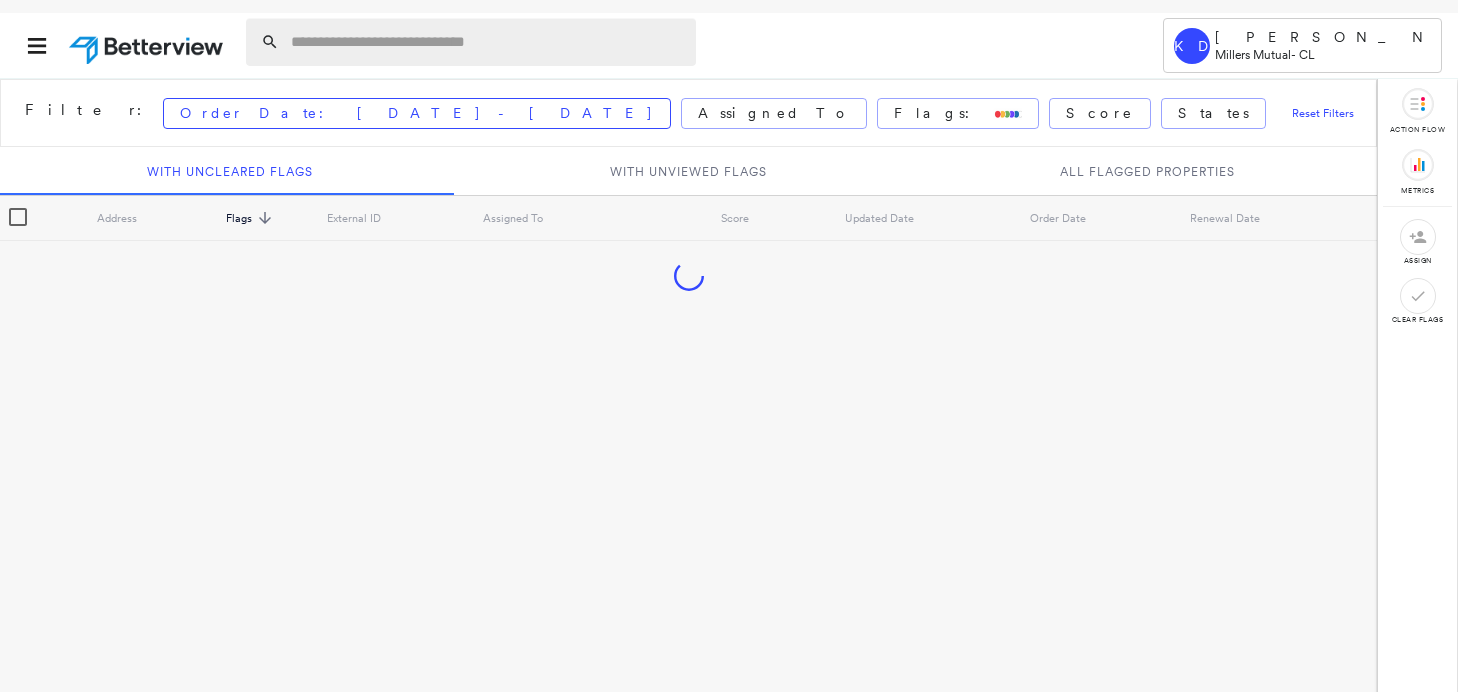click at bounding box center (487, 42) 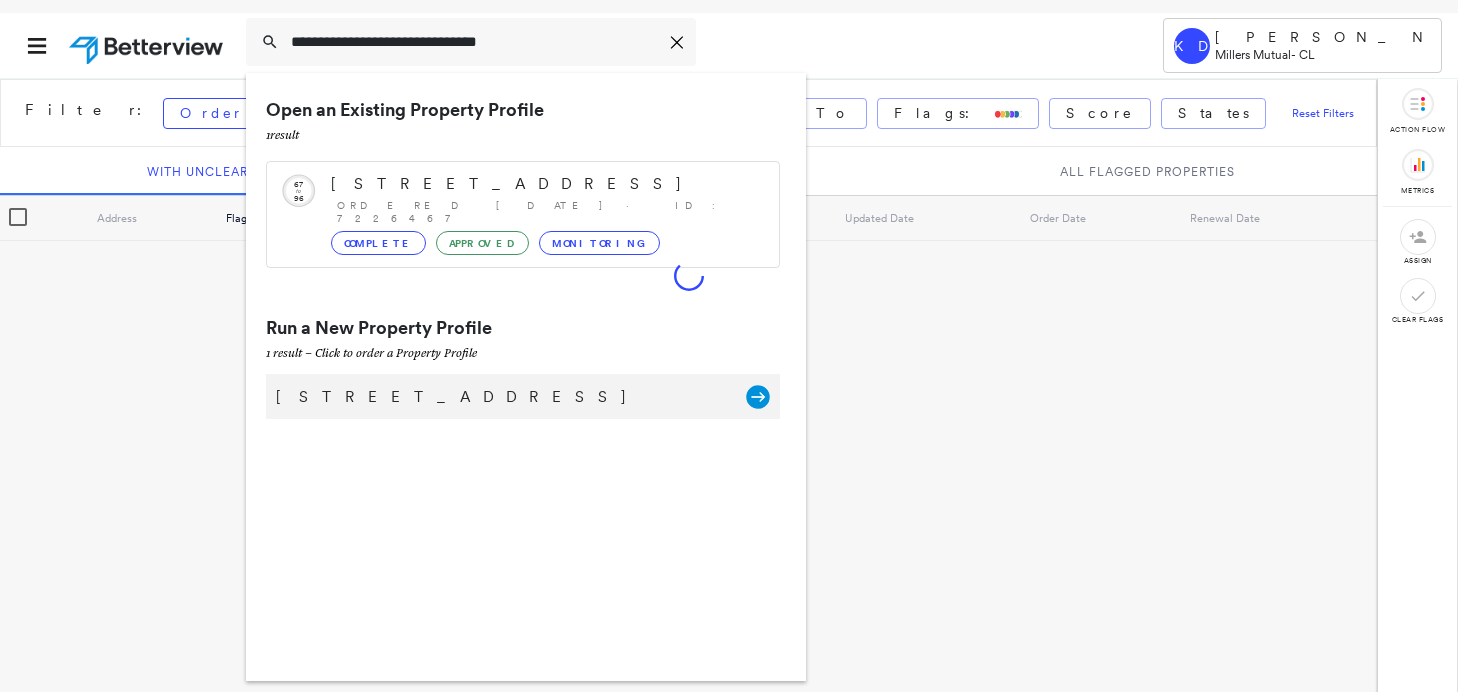 type on "**********" 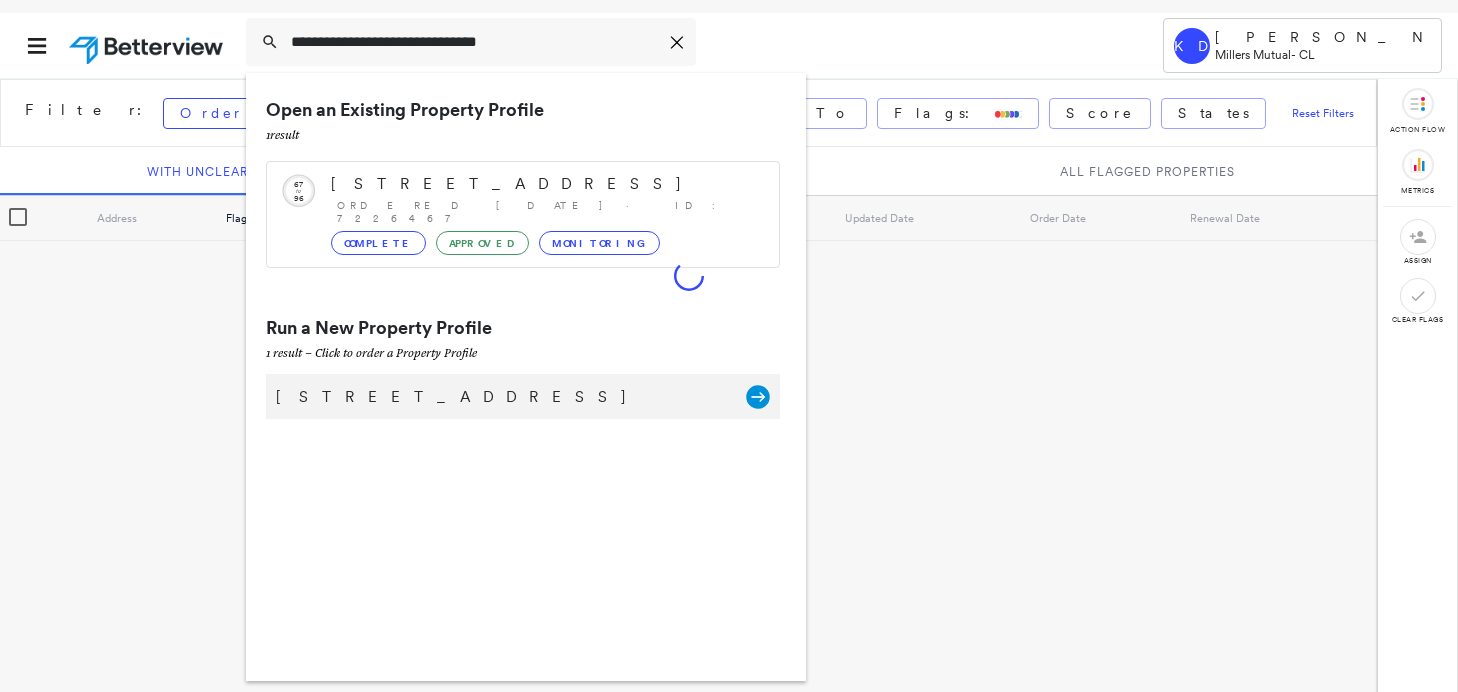 click on "529 Lincoln Hwy, East Mc Keesport, PA 15035" at bounding box center (501, 397) 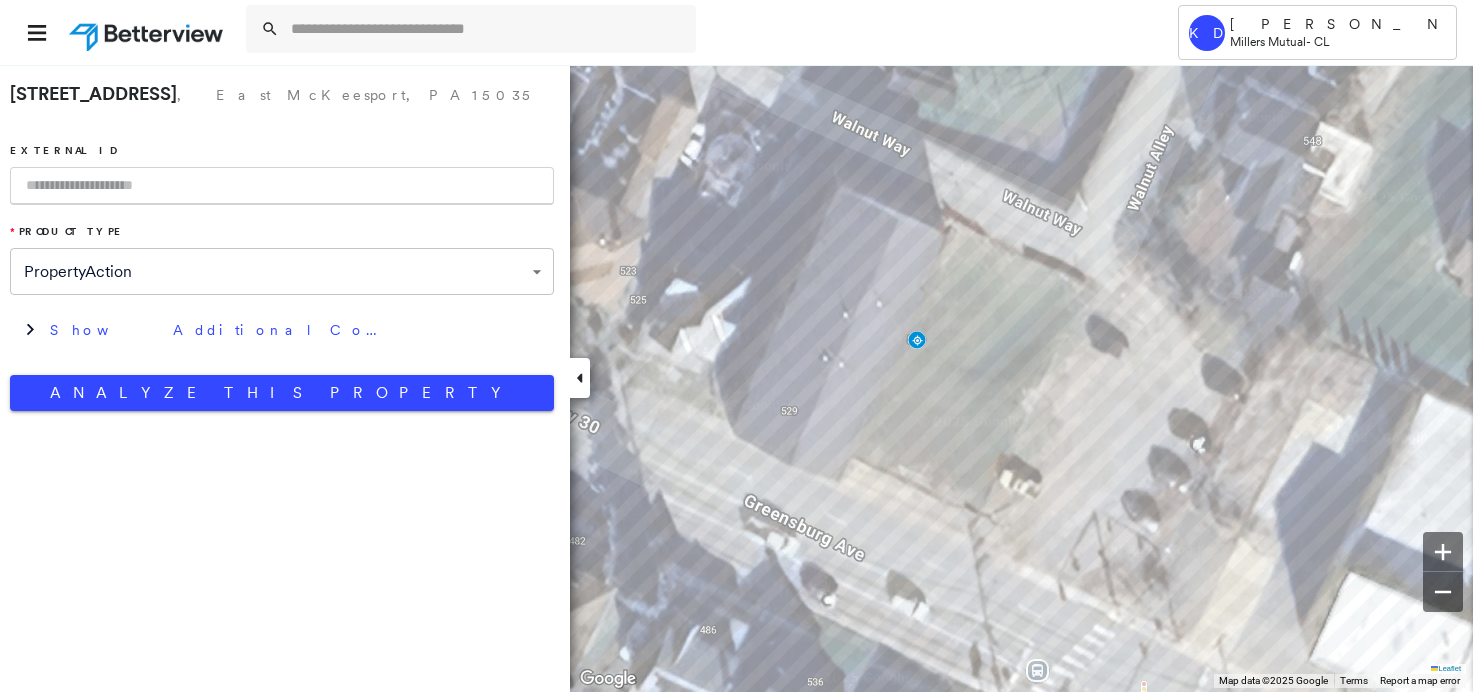 click at bounding box center [282, 186] 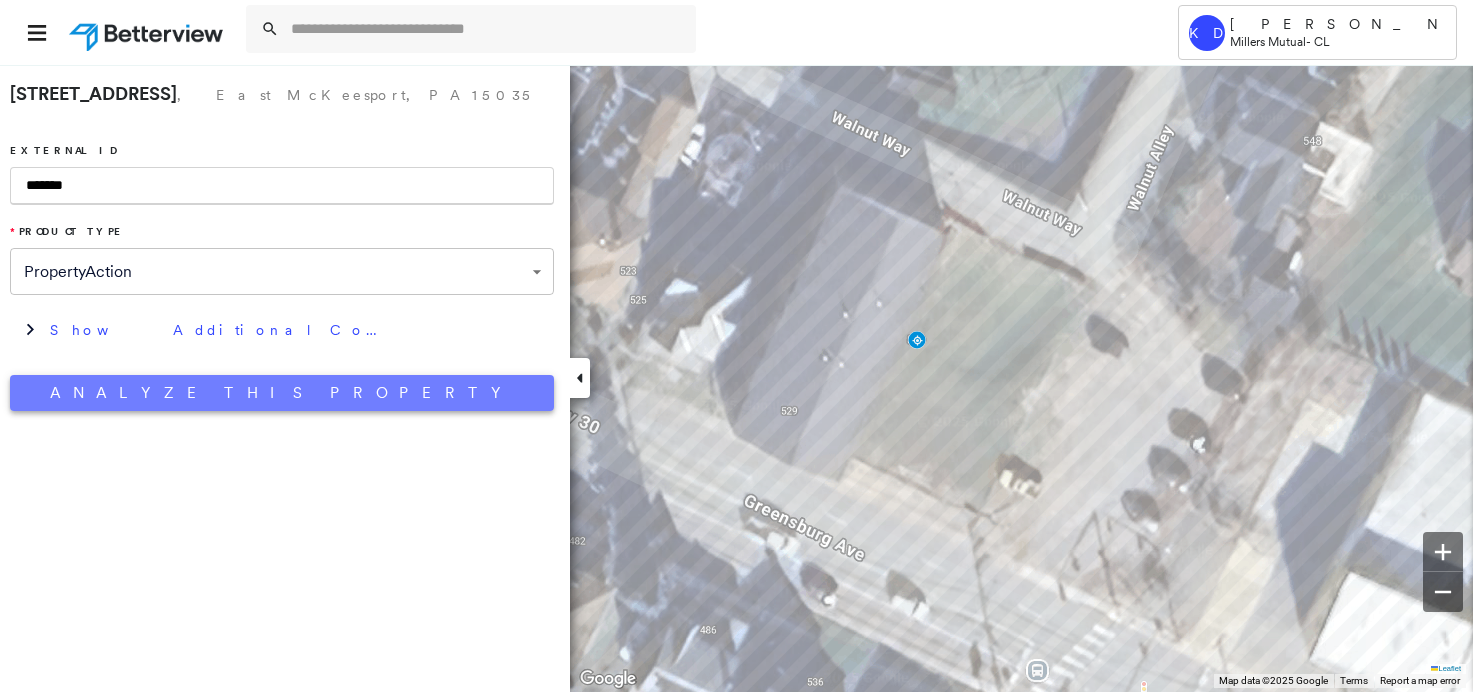 type on "*******" 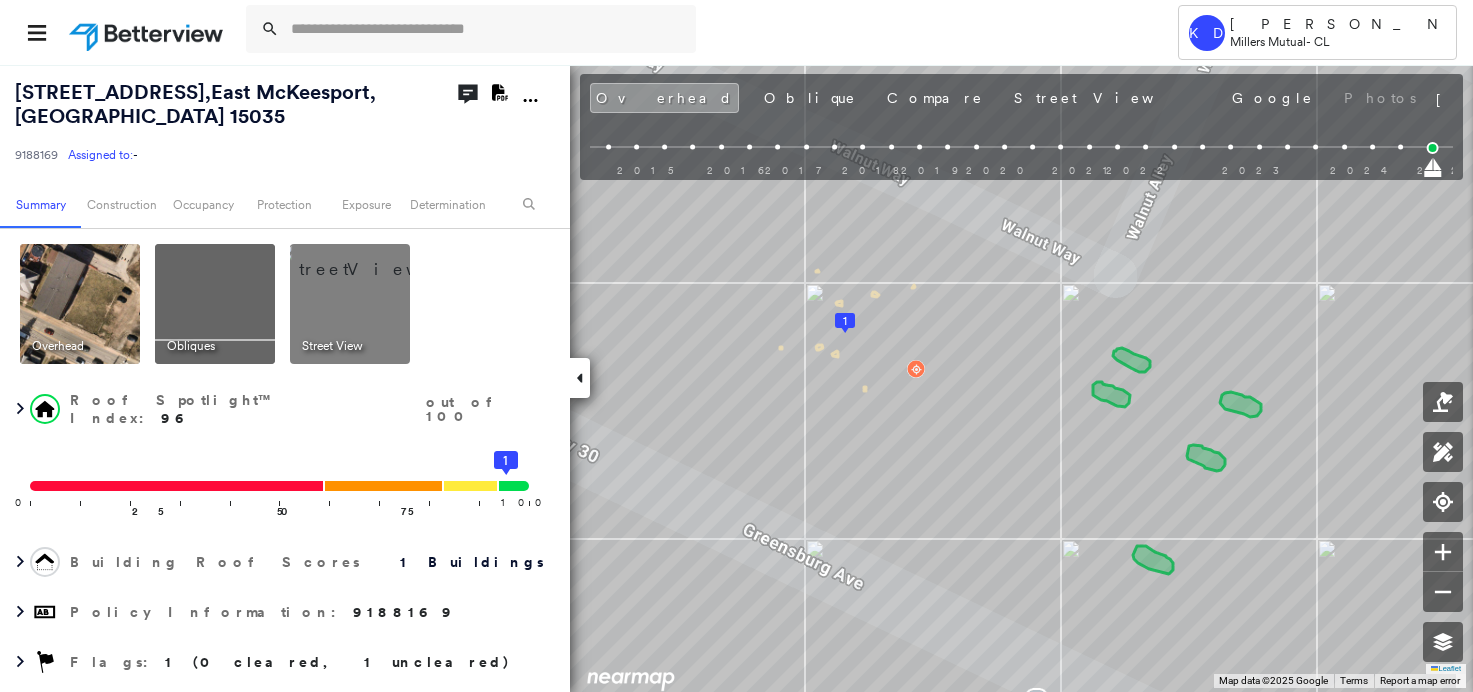 click at bounding box center [374, 259] 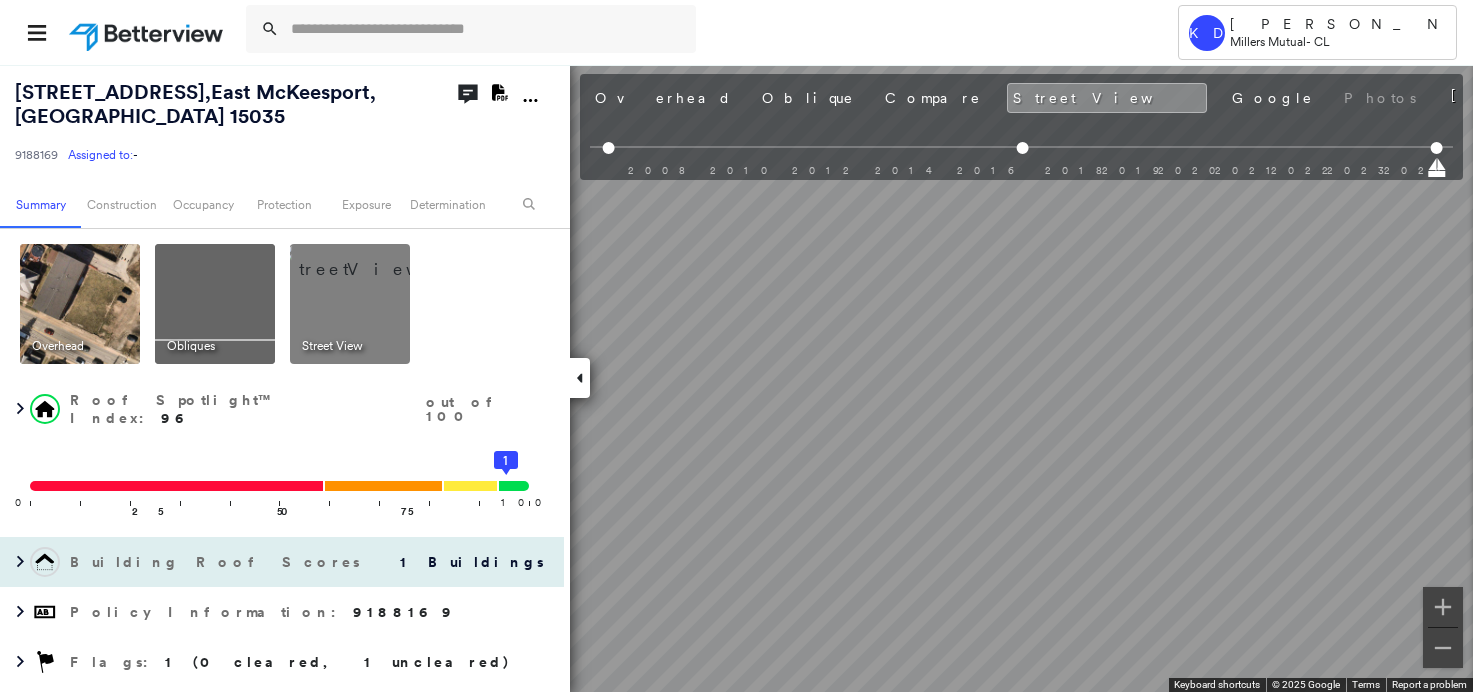 click on "529 Lincoln Highway ,  East McKeesport, PA 15035 9188169 Assigned to:  - Assigned to:  - 9188169 Assigned to:  - Open Comments Download PDF Report Summary Construction Occupancy Protection Exposure Determination Overhead Obliques Street View Roof Spotlight™ Index :  96 out of 100 0 100 25 50 75 1 Building Roof Scores 1 Buildings Policy Information :  9188169 Flags :  1 (0 cleared, 1 uncleared) Construction Roof Spotlights :  Vent Property Features :  Car Roof Size & Shape :  1 building  - Gable | Asphalt Shingle Occupancy Place Detail Protection Exposure FEMA Risk Index Additional Perils Determination Flags :  1 (0 cleared, 1 uncleared) Uncleared Flags (1) Cleared Flags  (0) LOW Low Priority Flagged 07/24/25 Clear Action Taken New Entry History Quote/New Business Terms & Conditions Added ACV Endorsement Added Cosmetic Endorsement Inspection/Loss Control Report Information Added to Inspection Survey Onsite Inspection Ordered Determined No Inspection Needed General Reject/Decline - New Business Save Renewal" at bounding box center (736, 378) 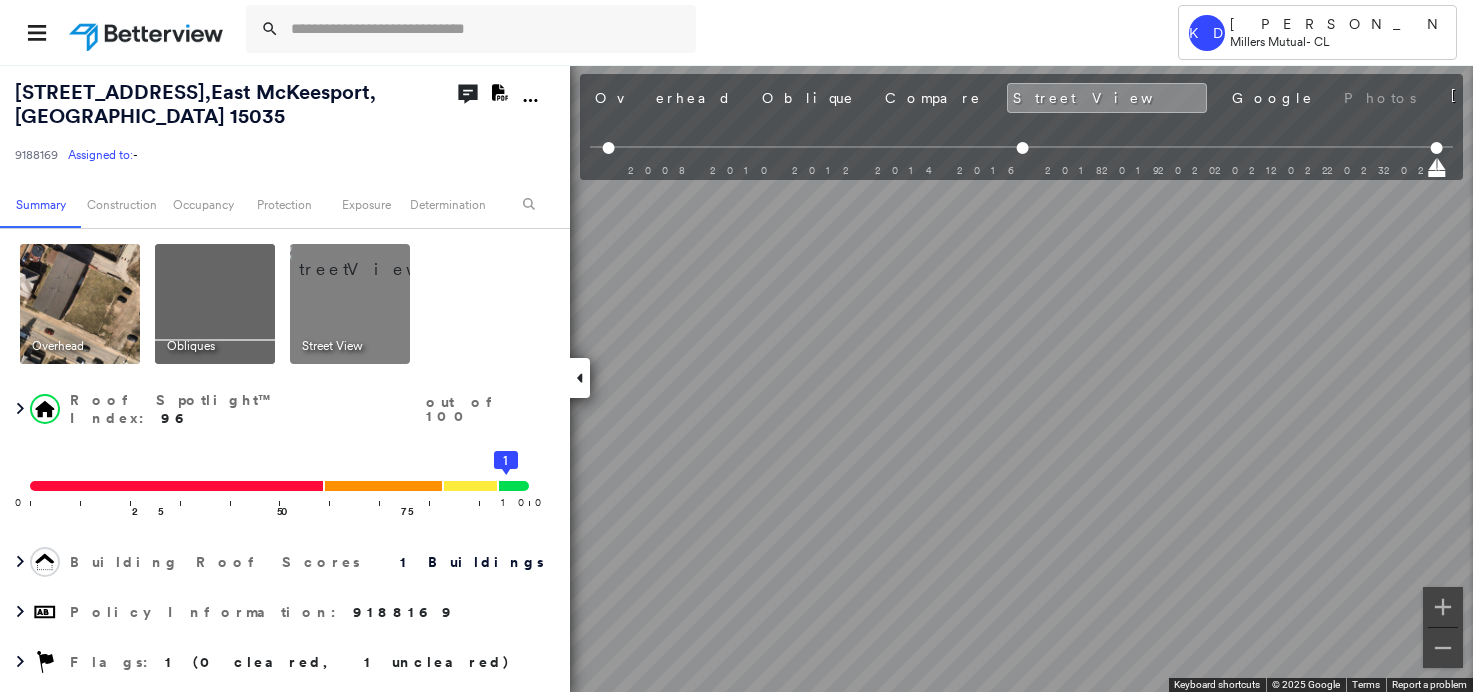 click on "Tower KD Katrina Domes Millers Mutual  -   CL 529 Lincoln Highway ,  East McKeesport, PA 15035 9188169 Assigned to:  - Assigned to:  - 9188169 Assigned to:  - Open Comments Download PDF Report Summary Construction Occupancy Protection Exposure Determination Overhead Obliques Street View Roof Spotlight™ Index :  96 out of 100 0 100 25 50 75 1 Building Roof Scores 1 Buildings Policy Information :  9188169 Flags :  1 (0 cleared, 1 uncleared) Construction Roof Spotlights :  Vent Property Features :  Car Roof Size & Shape :  1 building  - Gable | Asphalt Shingle Occupancy Place Detail Protection Exposure FEMA Risk Index Additional Perils Determination Flags :  1 (0 cleared, 1 uncleared) Uncleared Flags (1) Cleared Flags  (0) LOW Low Priority Flagged 07/24/25 Clear Action Taken New Entry History Quote/New Business Terms & Conditions Added ACV Endorsement Added Cosmetic Endorsement Inspection/Loss Control Report Information Added to Inspection Survey Onsite Inspection Ordered Determined No Inspection Needed Save" at bounding box center [736, 346] 